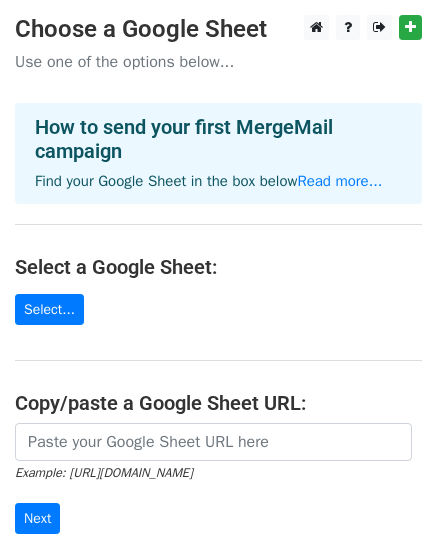 scroll, scrollTop: 0, scrollLeft: 0, axis: both 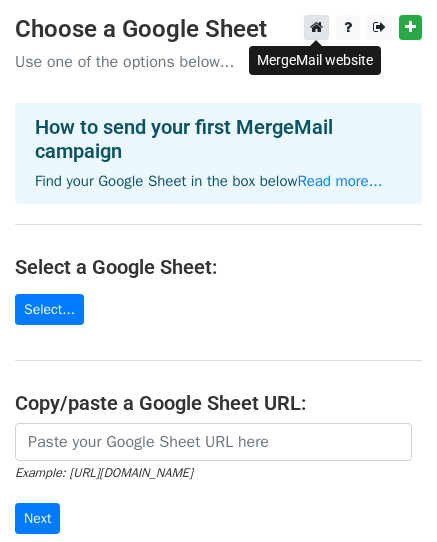 click at bounding box center (316, 27) 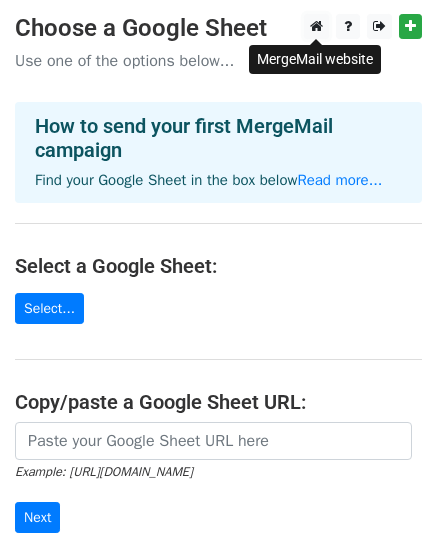 scroll, scrollTop: 0, scrollLeft: 0, axis: both 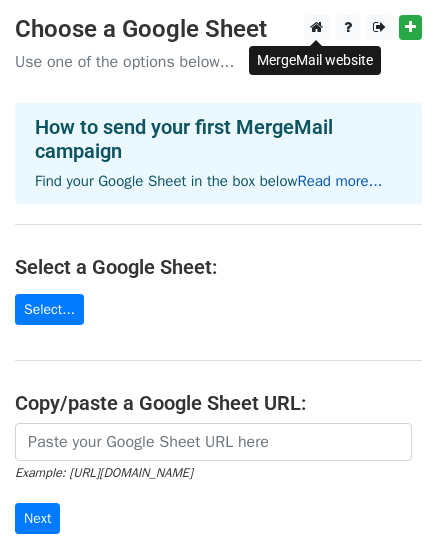 click on "Read more..." at bounding box center [339, 181] 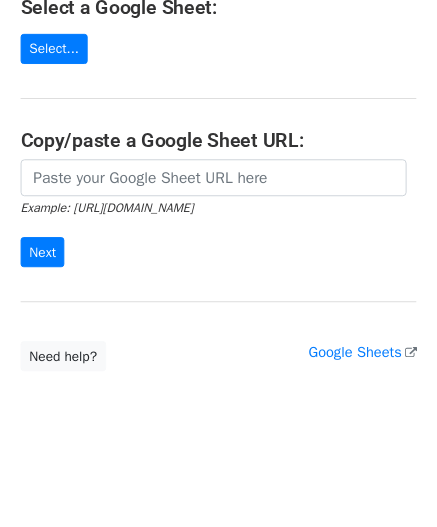 scroll, scrollTop: 280, scrollLeft: 0, axis: vertical 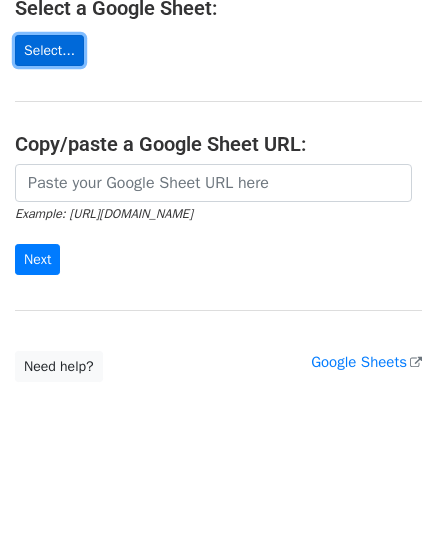 click on "Select..." at bounding box center [49, 50] 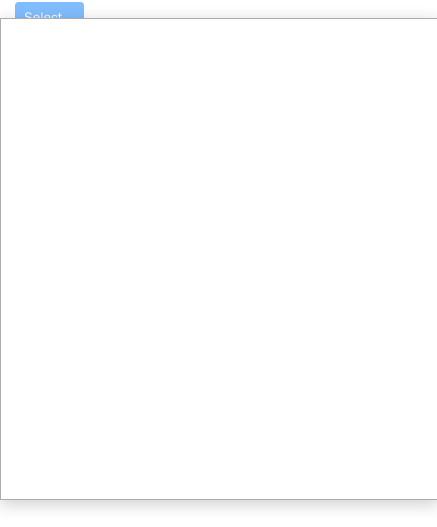 scroll, scrollTop: 295, scrollLeft: 0, axis: vertical 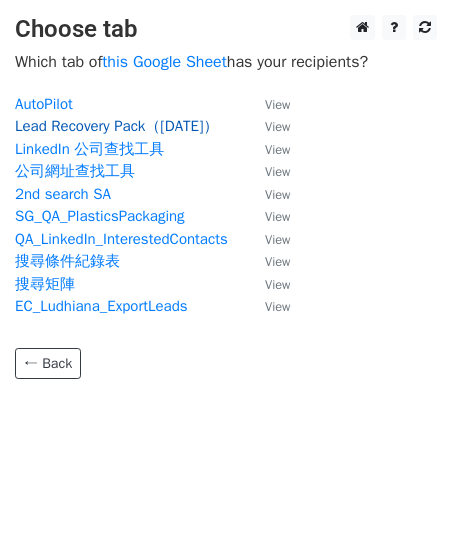 click on "Lead Recovery Pack（2025/07/19）" at bounding box center (117, 126) 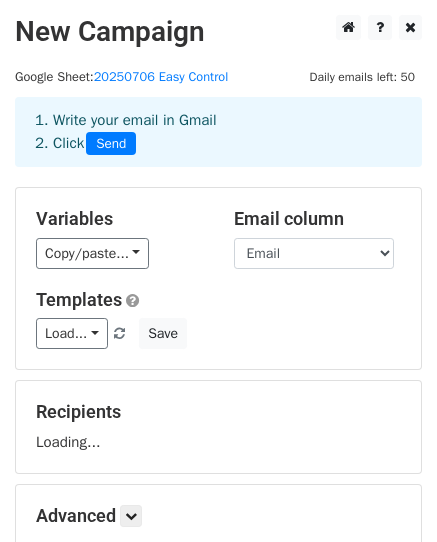 scroll, scrollTop: 0, scrollLeft: 0, axis: both 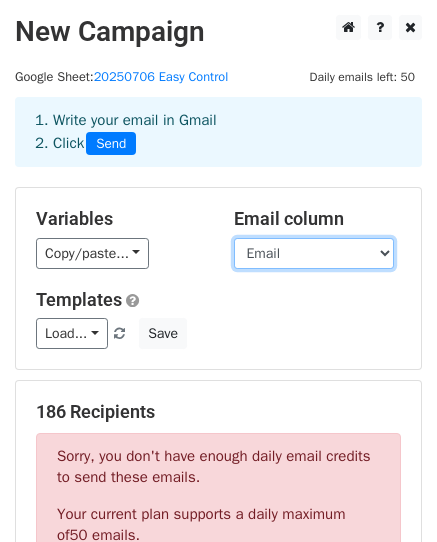 click on "Name
Email
Company
Tone_Module
Status
Sent_Date
Message_Type
Template_ID
Notes" at bounding box center [314, 253] 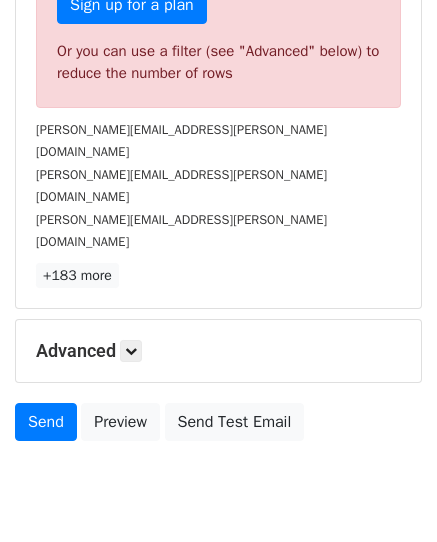 scroll, scrollTop: 705, scrollLeft: 0, axis: vertical 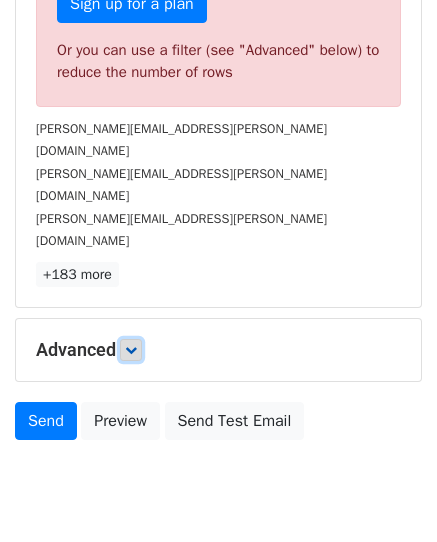 click at bounding box center [131, 350] 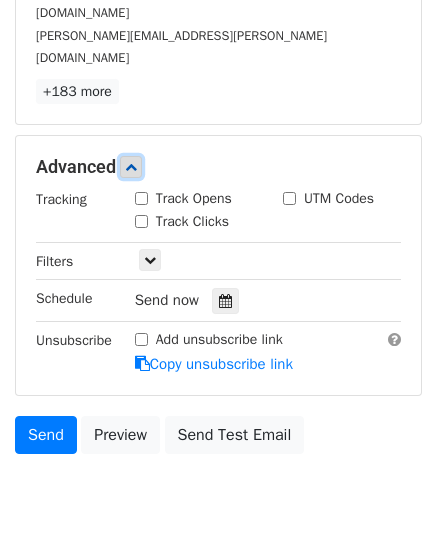 scroll, scrollTop: 902, scrollLeft: 0, axis: vertical 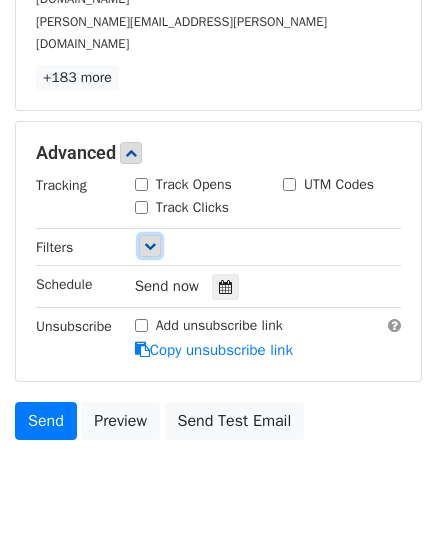 click at bounding box center (150, 246) 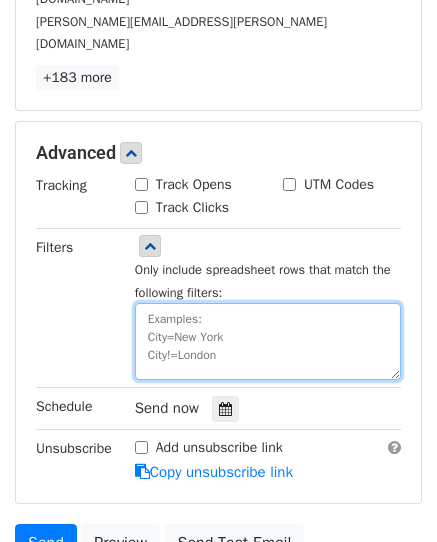 click at bounding box center (268, 341) 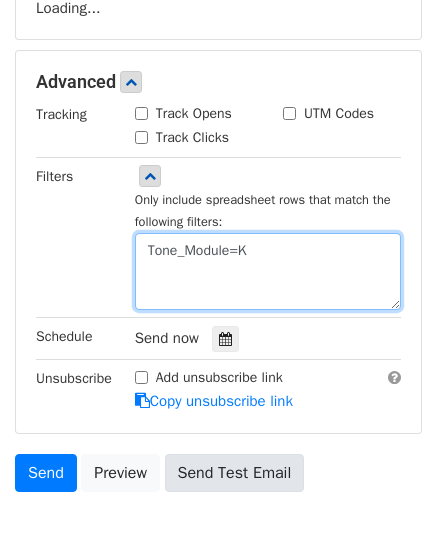 scroll, scrollTop: 153, scrollLeft: 0, axis: vertical 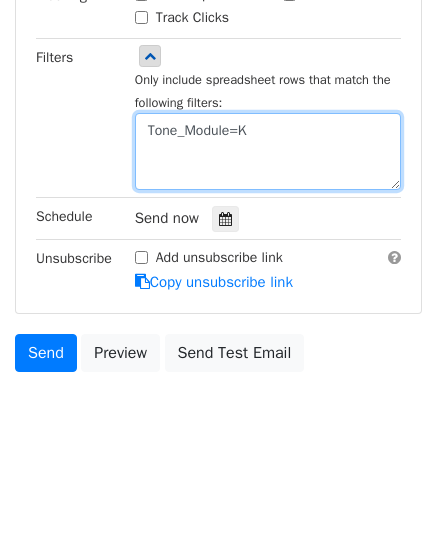 drag, startPoint x: 298, startPoint y: 138, endPoint x: -34, endPoint y: 126, distance: 332.2168 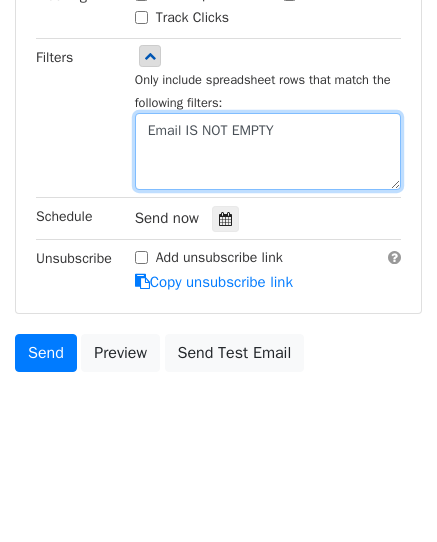 scroll, scrollTop: 553, scrollLeft: 0, axis: vertical 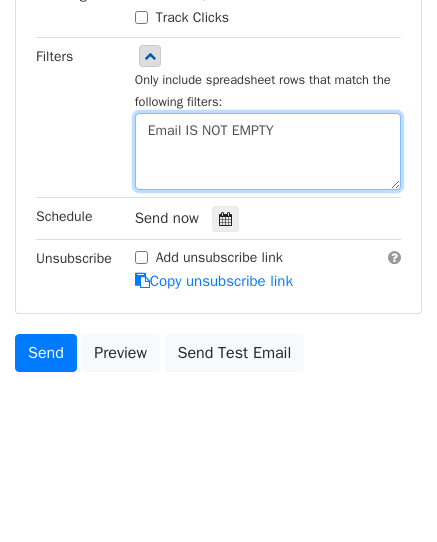 type on "Email IS NOT EMPTY" 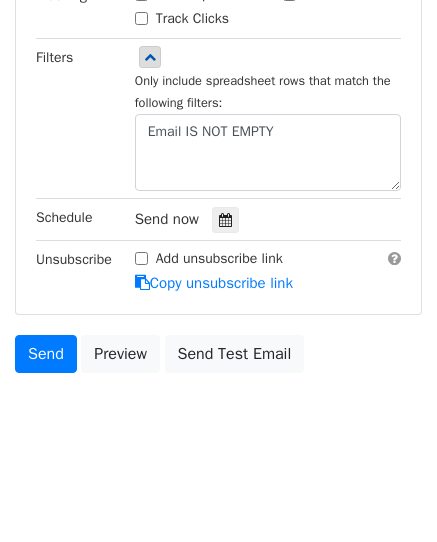 click on "Send
Preview
Send Test Email" at bounding box center (218, 359) 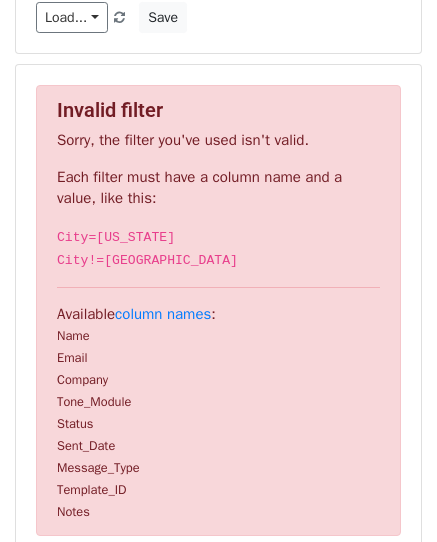 scroll, scrollTop: 300, scrollLeft: 0, axis: vertical 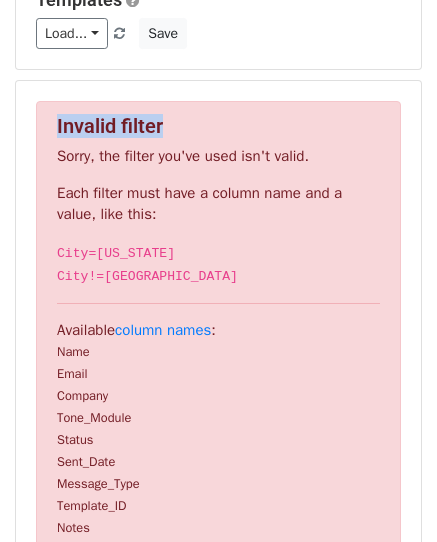 drag, startPoint x: 202, startPoint y: 122, endPoint x: 49, endPoint y: 122, distance: 153 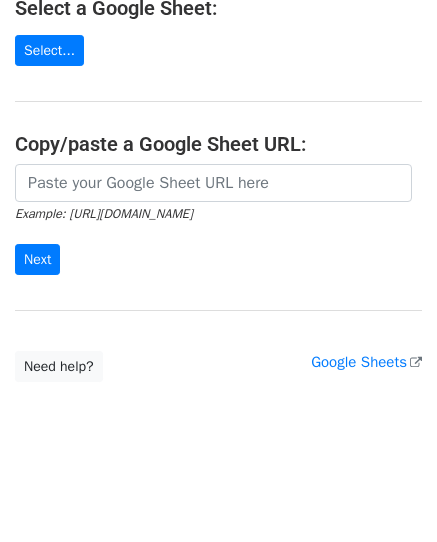 scroll, scrollTop: 0, scrollLeft: 0, axis: both 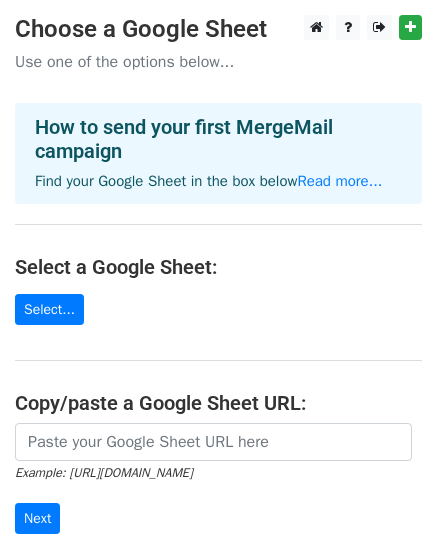 click on "Use one of the options below..." at bounding box center [218, 62] 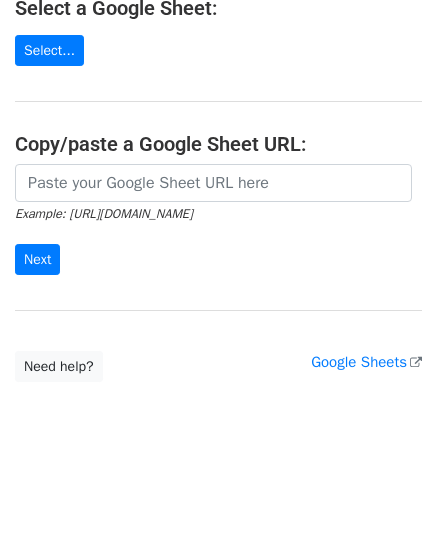 scroll, scrollTop: 280, scrollLeft: 0, axis: vertical 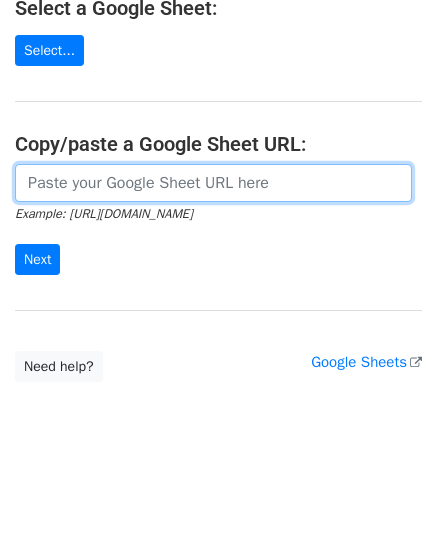 click at bounding box center (213, 183) 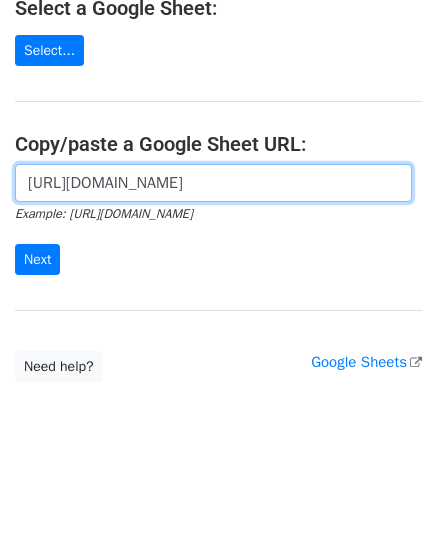 scroll, scrollTop: 0, scrollLeft: 681, axis: horizontal 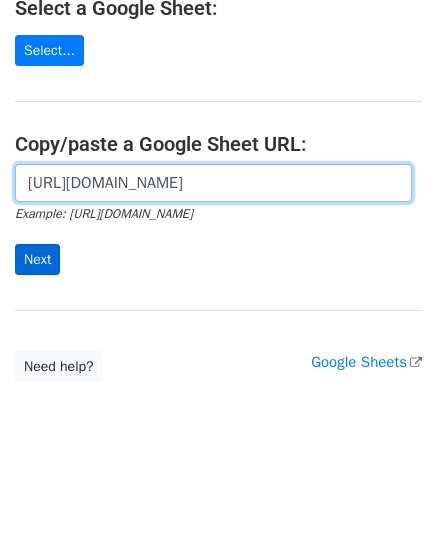 type on "https://docs.google.com/spreadsheets/d/1me58eXchPNknjIWfBb61eEomswrmq320G1rixdwZm0w/edit?gid=1222285154#gid=1222285154" 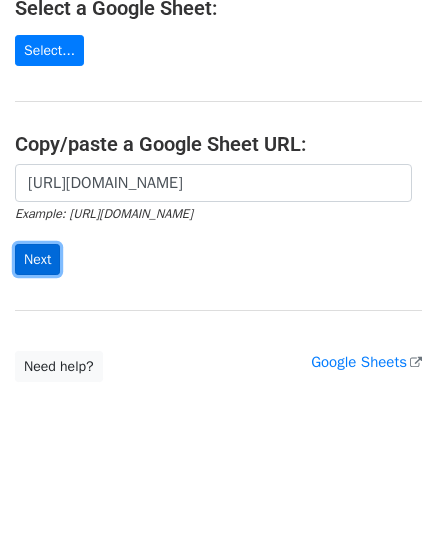 click on "Next" at bounding box center [37, 259] 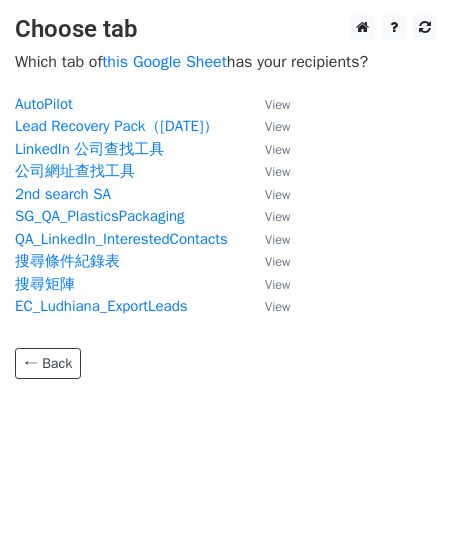 scroll, scrollTop: 0, scrollLeft: 0, axis: both 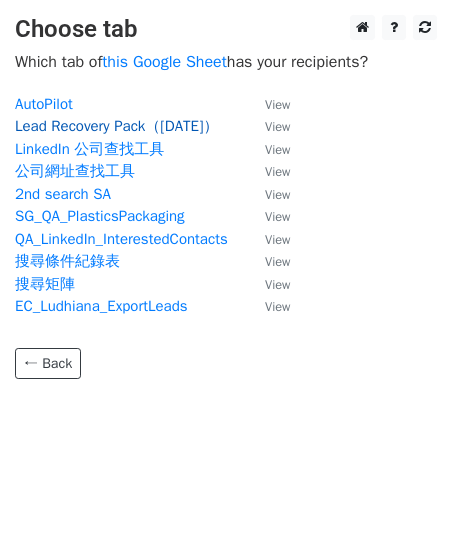 click on "Lead Recovery Pack（[DATE]）" at bounding box center (117, 126) 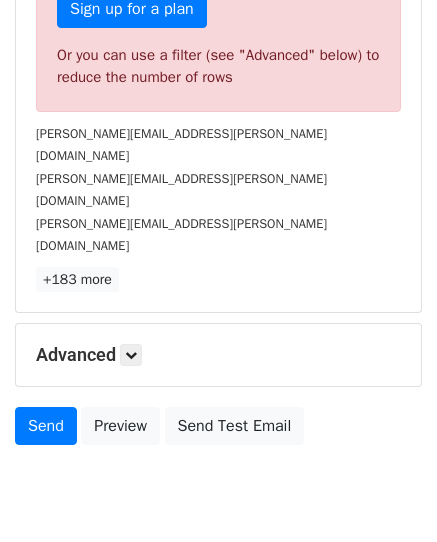 scroll, scrollTop: 705, scrollLeft: 0, axis: vertical 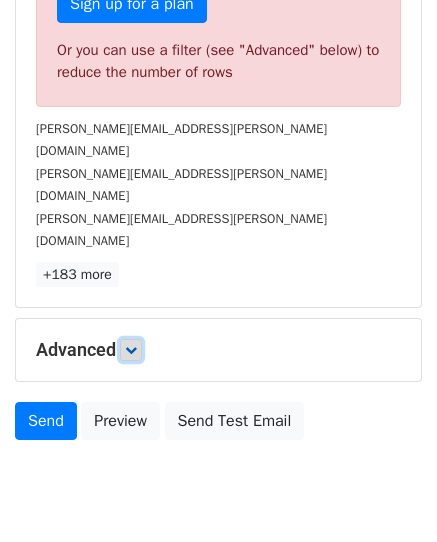 click at bounding box center [131, 350] 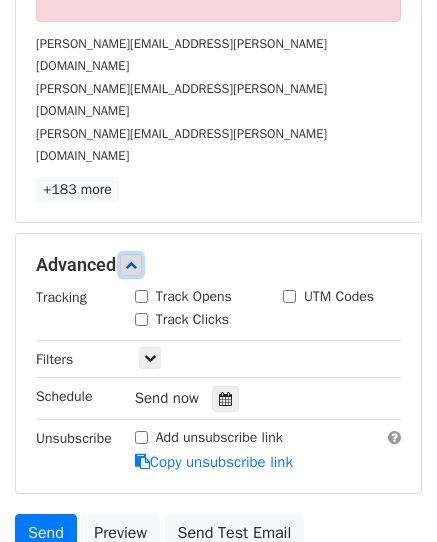 scroll, scrollTop: 902, scrollLeft: 0, axis: vertical 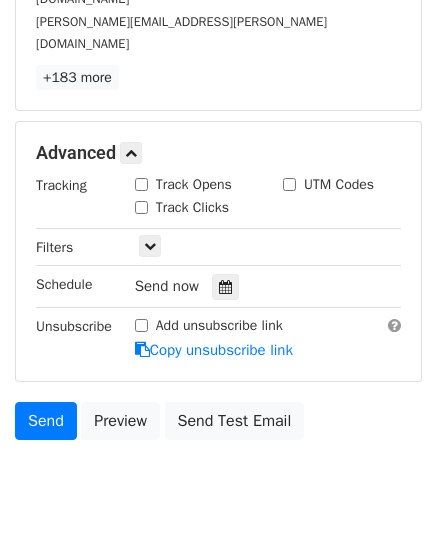 click on "Send now" at bounding box center (167, 286) 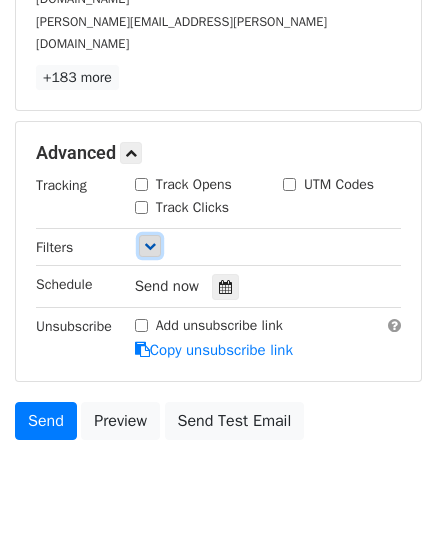 click at bounding box center [150, 246] 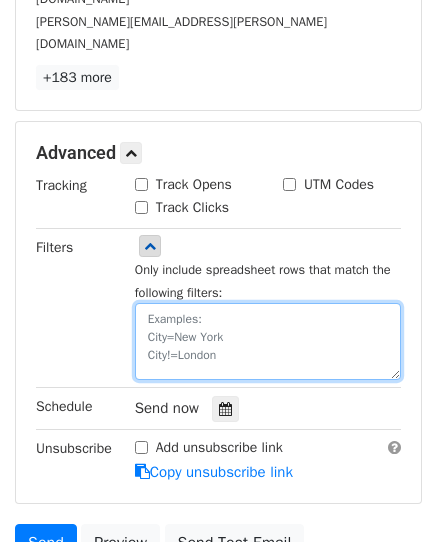 click at bounding box center (268, 341) 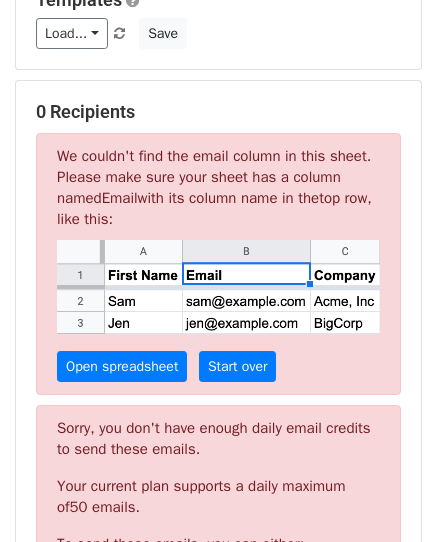 scroll, scrollTop: 400, scrollLeft: 0, axis: vertical 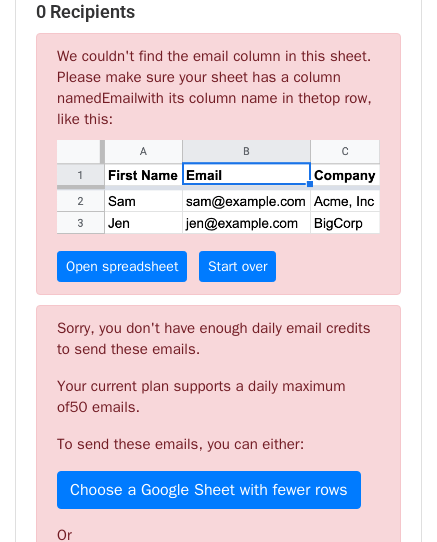 type on "Tone_Module=K" 